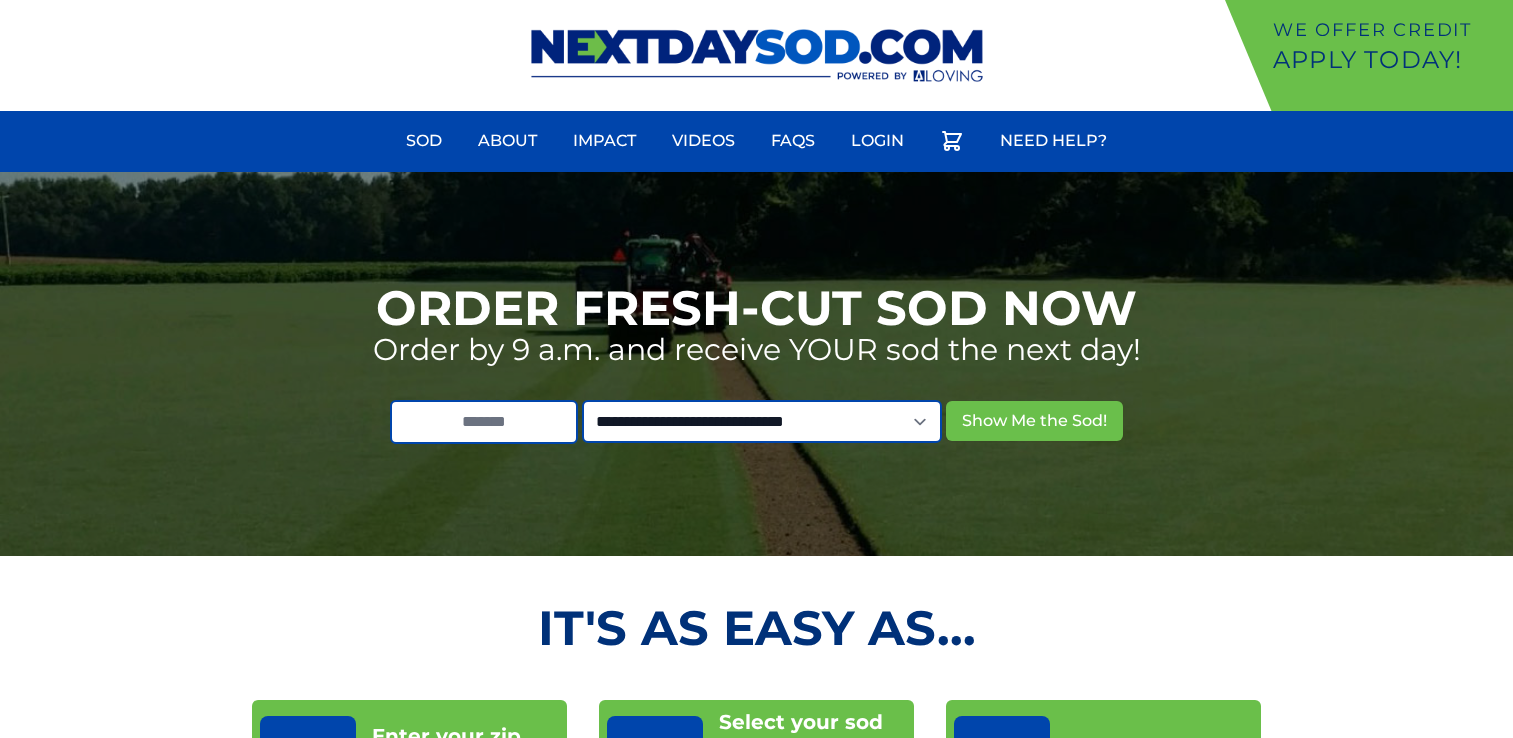scroll, scrollTop: 0, scrollLeft: 0, axis: both 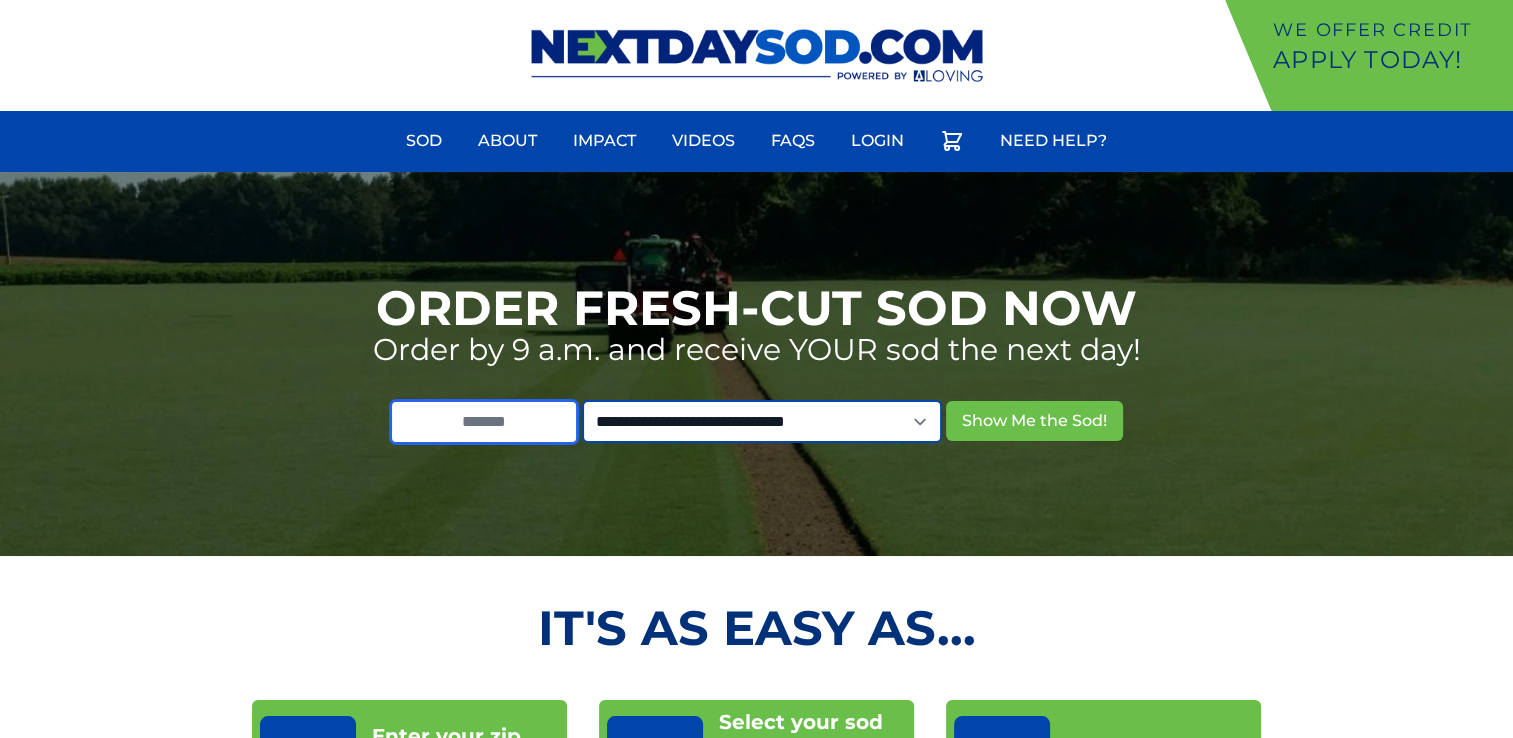 click at bounding box center [484, 422] 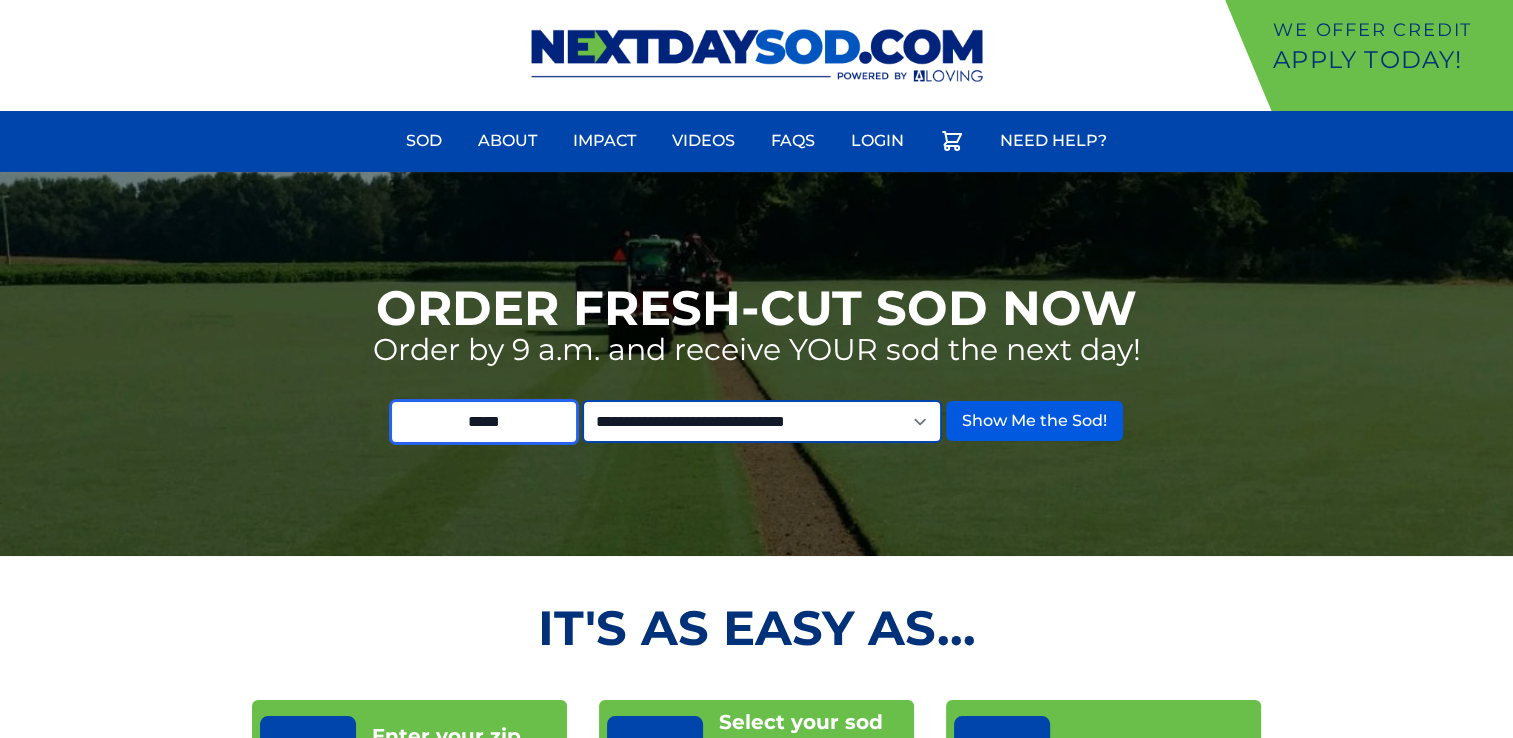 type on "*****" 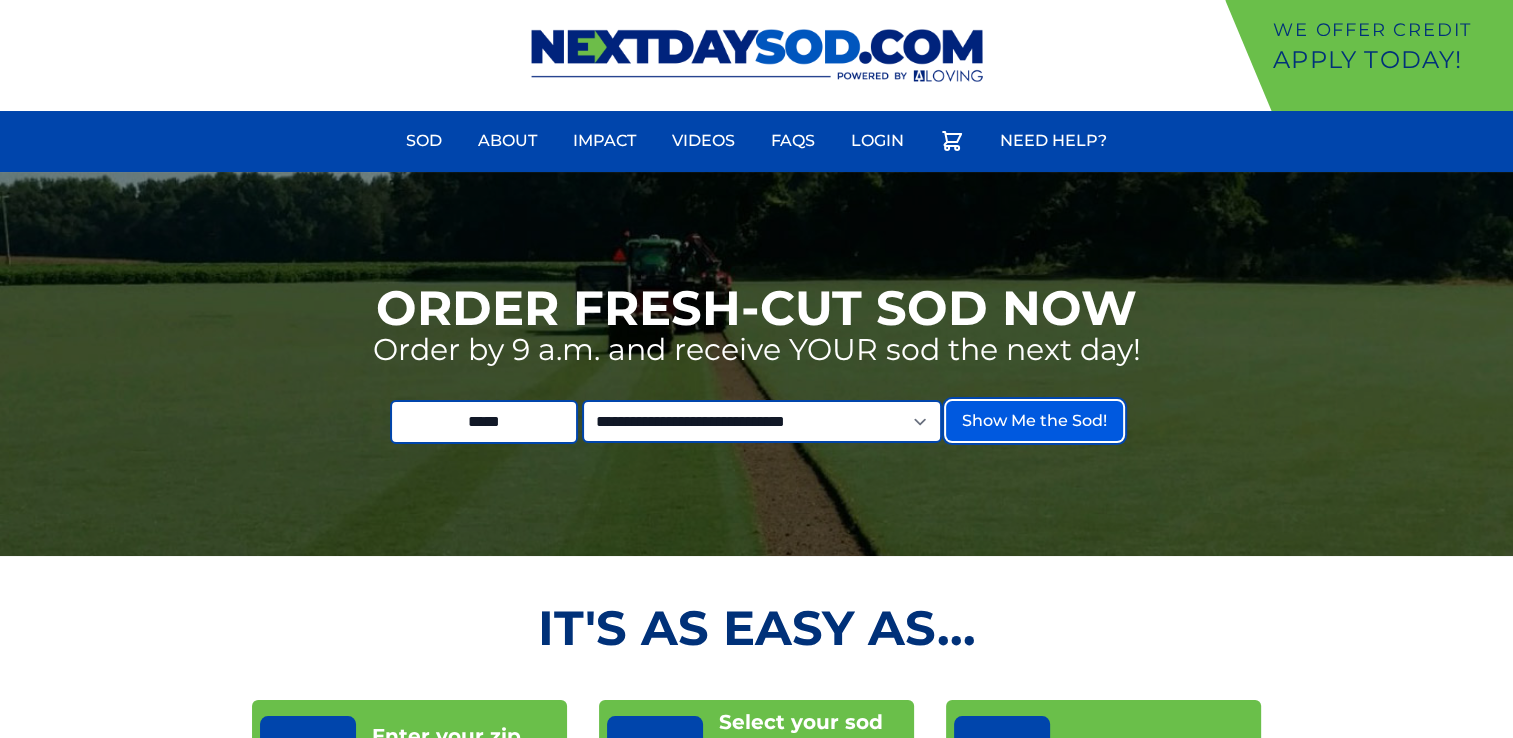 click on "Show Me the Sod!" at bounding box center (1034, 421) 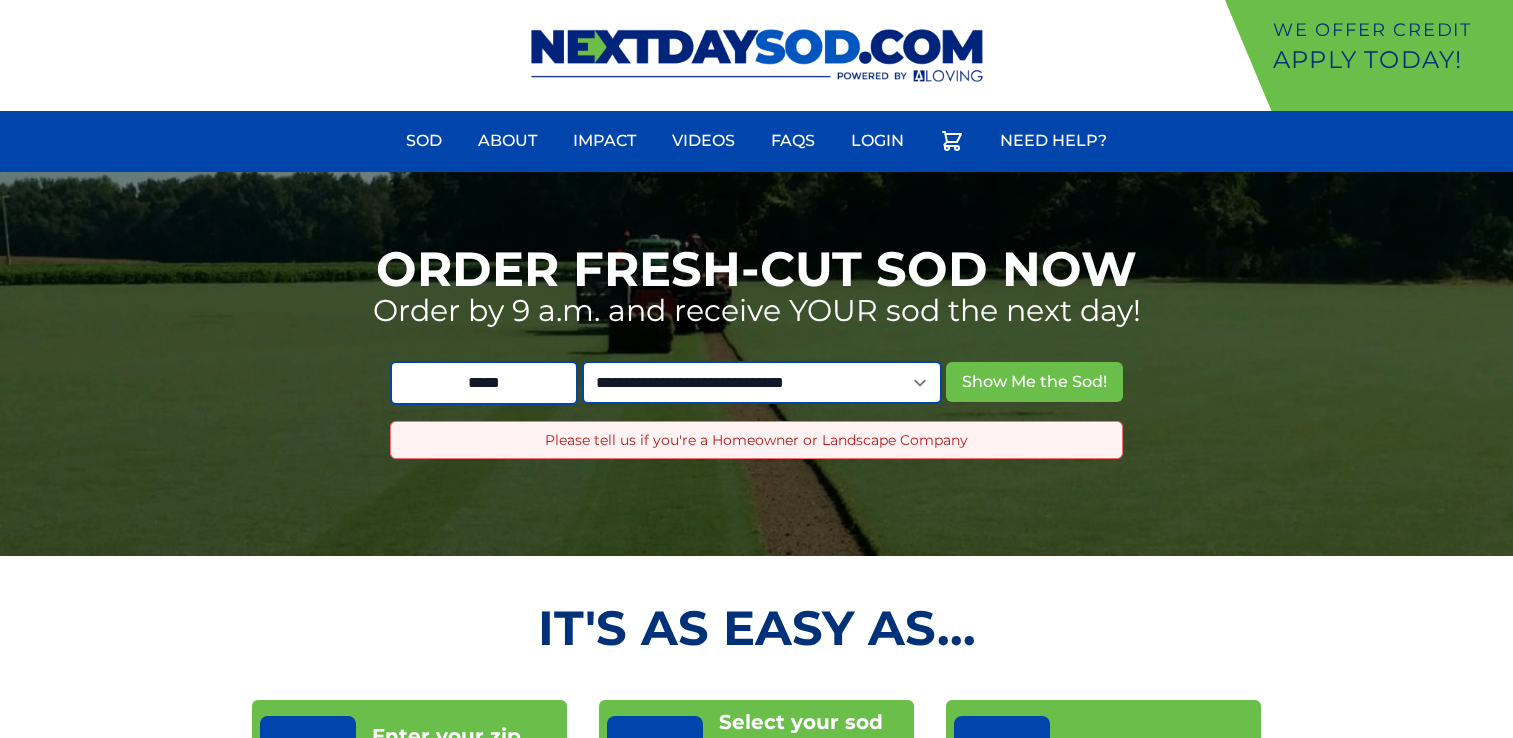 scroll, scrollTop: 0, scrollLeft: 0, axis: both 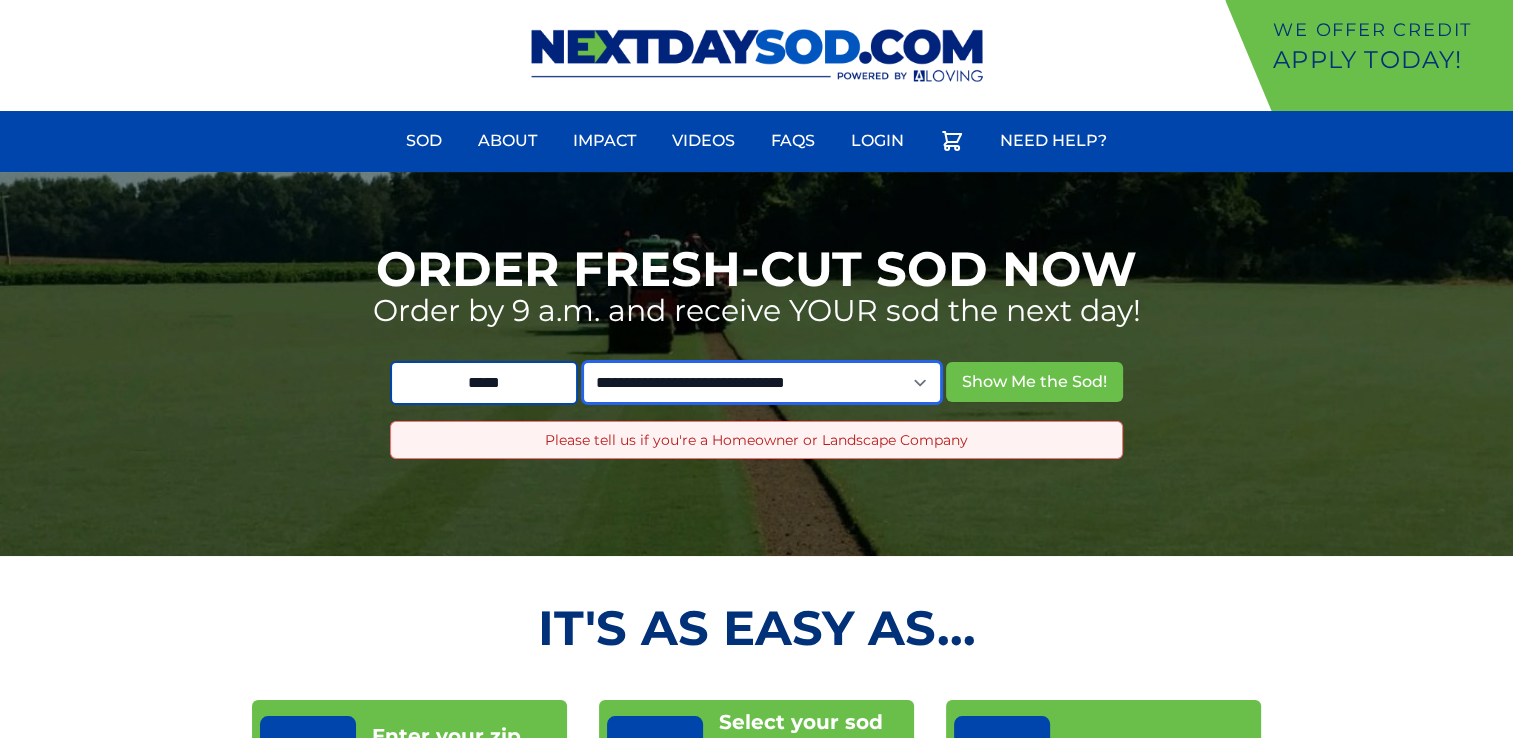 click on "**********" at bounding box center [761, 382] 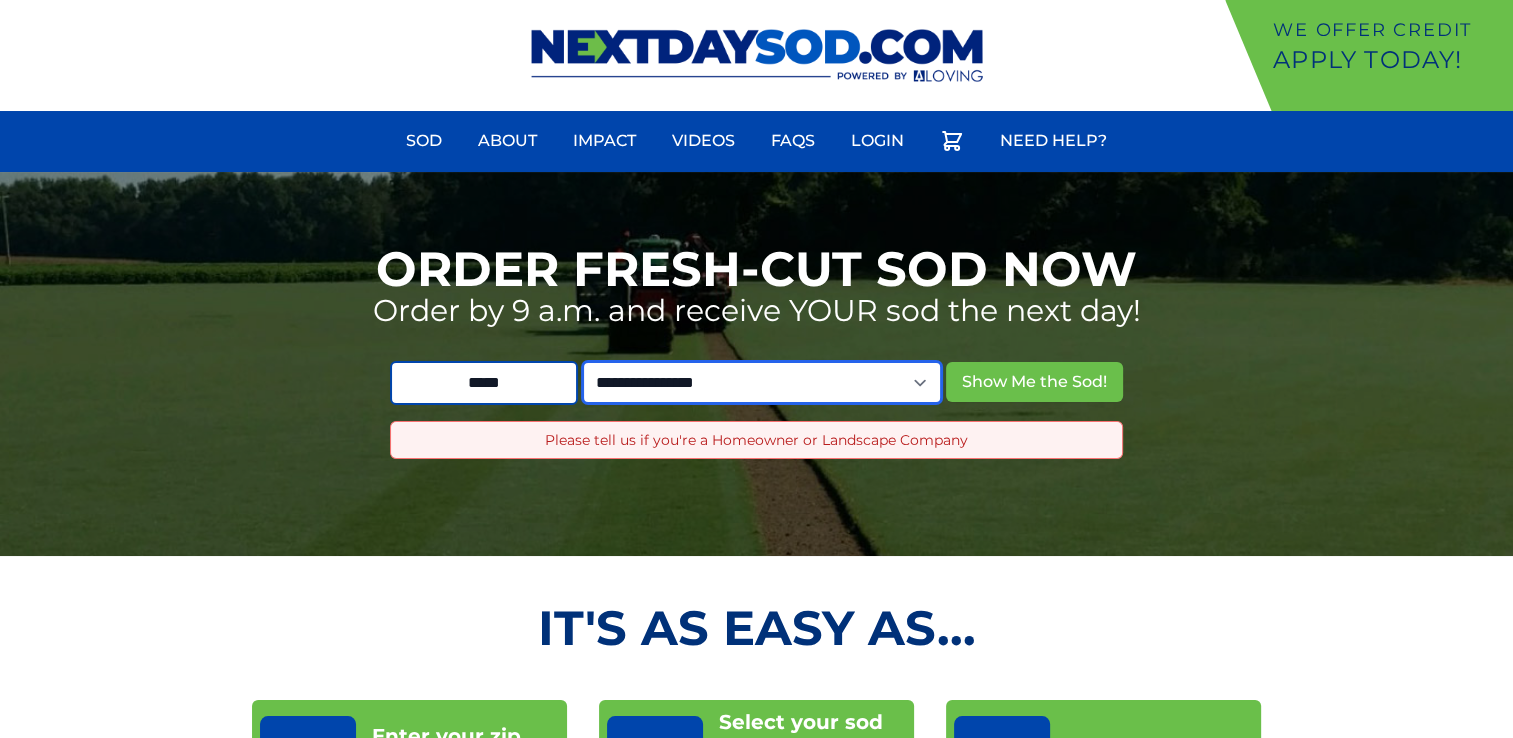 click on "**********" at bounding box center [761, 382] 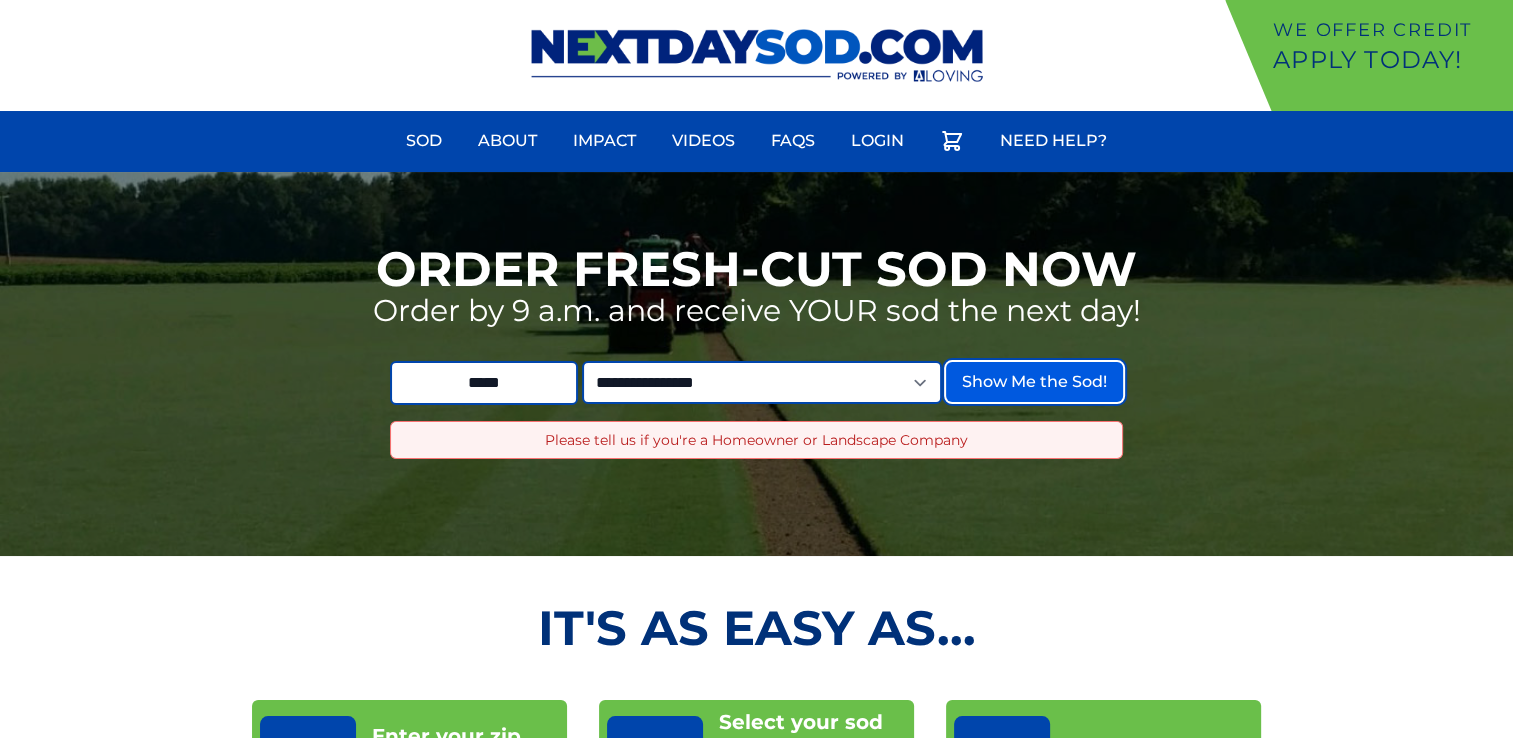 click on "Show Me the Sod!" at bounding box center (1034, 382) 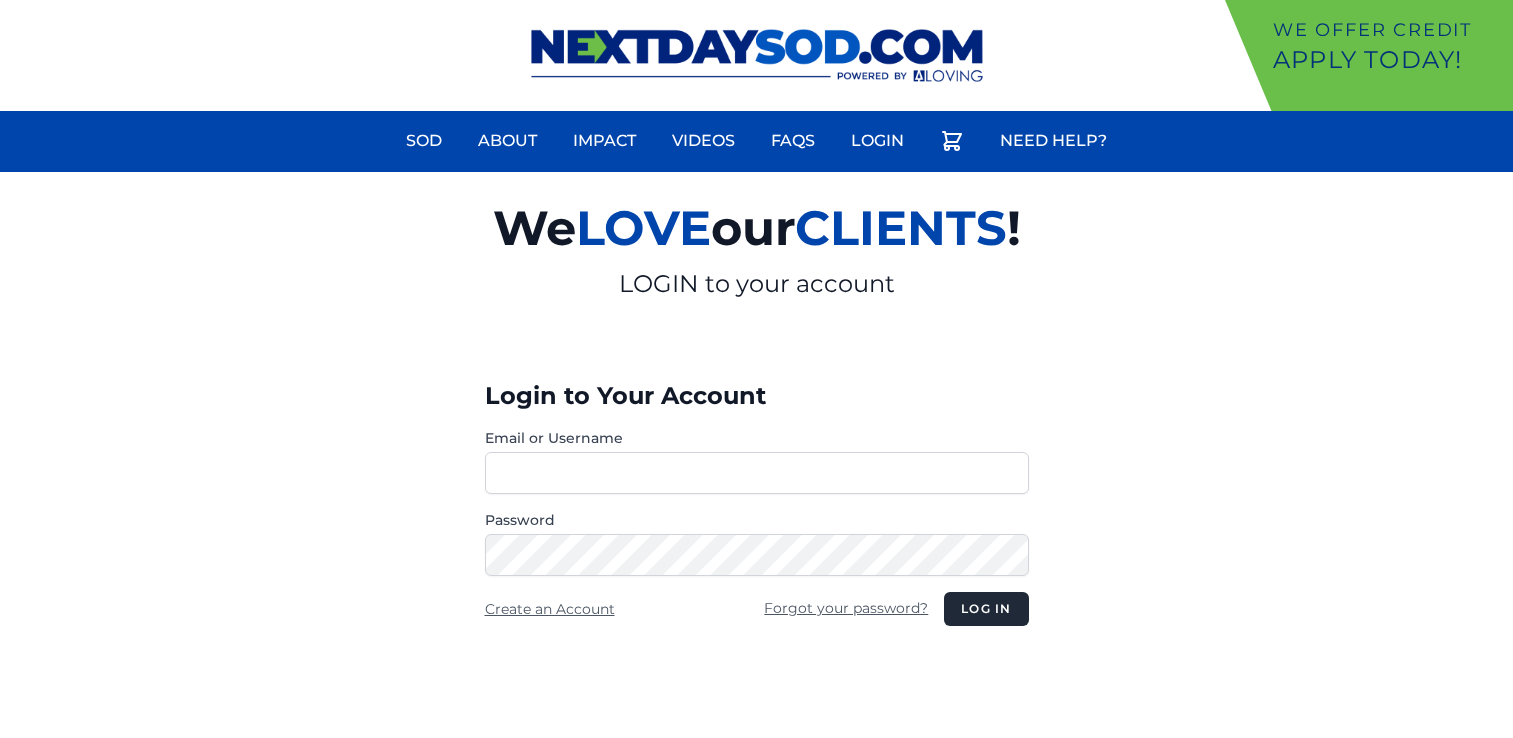 scroll, scrollTop: 0, scrollLeft: 0, axis: both 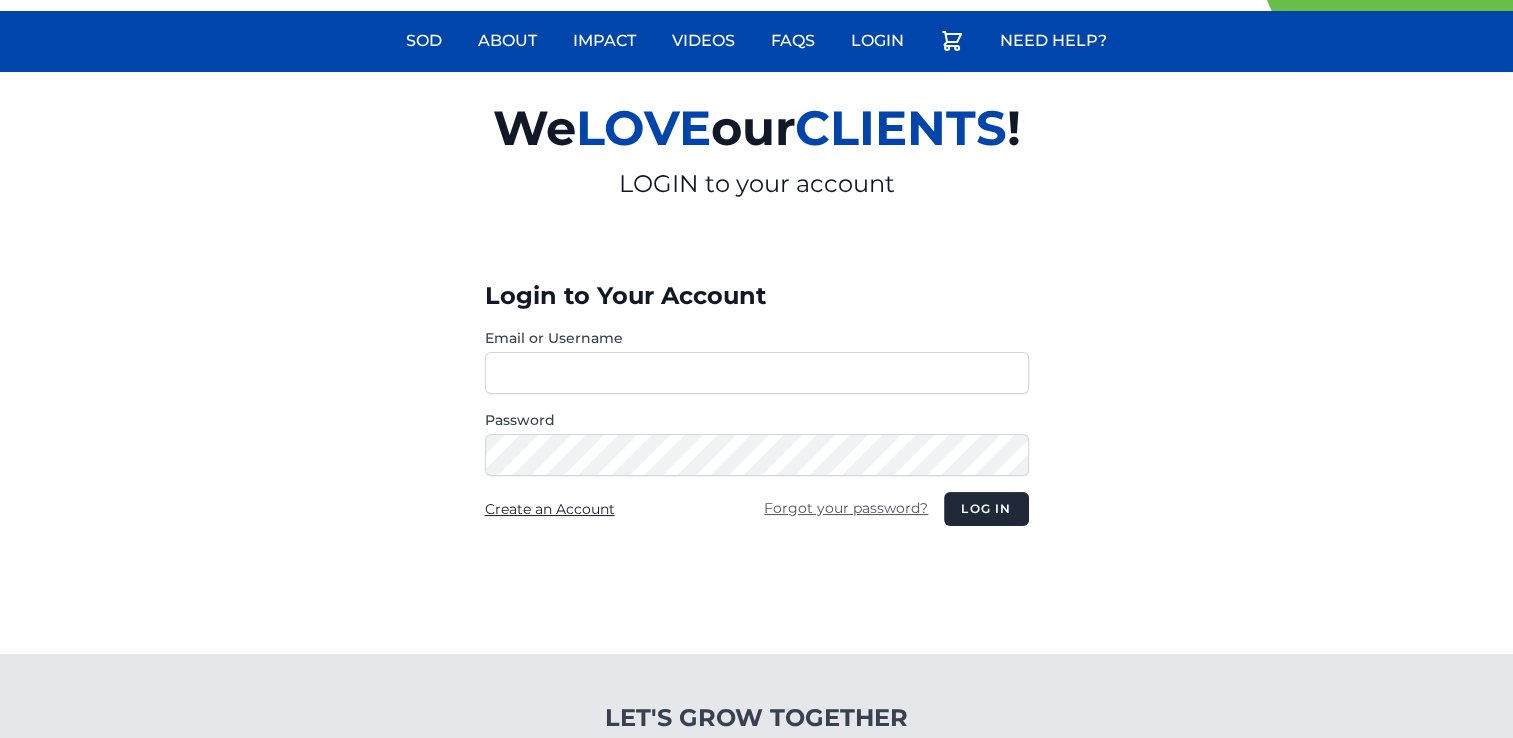 click on "Create an Account" at bounding box center [550, 509] 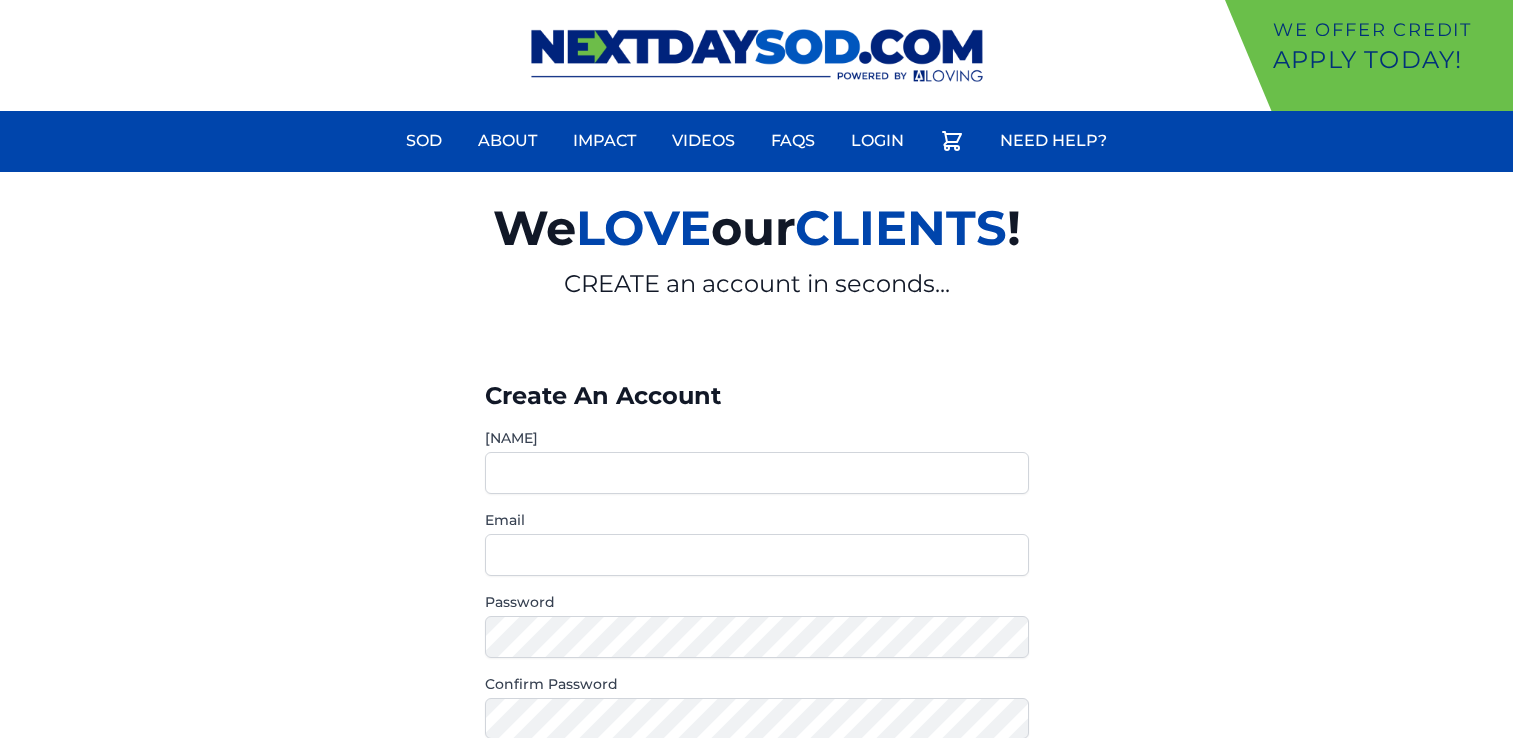 scroll, scrollTop: 0, scrollLeft: 0, axis: both 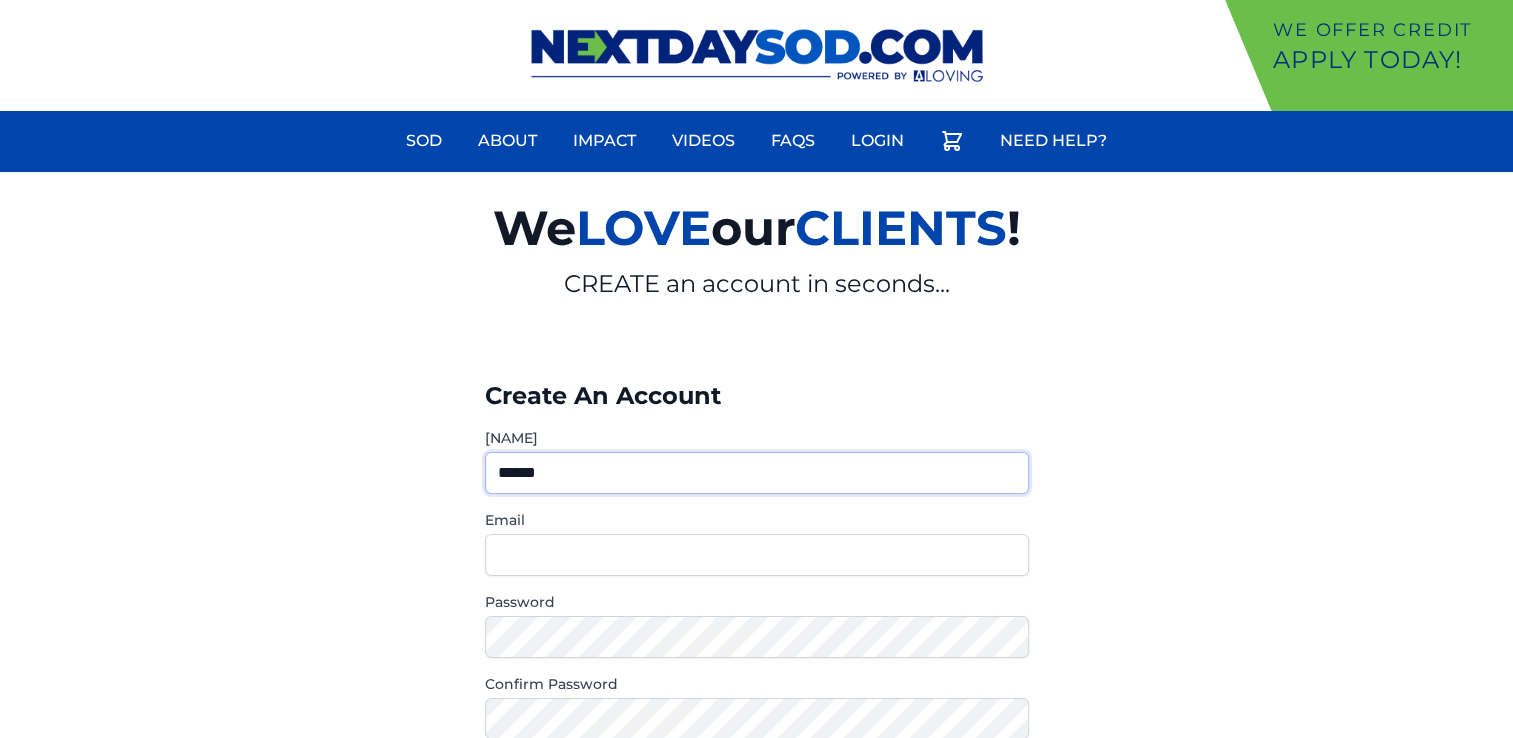 click on "******" at bounding box center [757, 473] 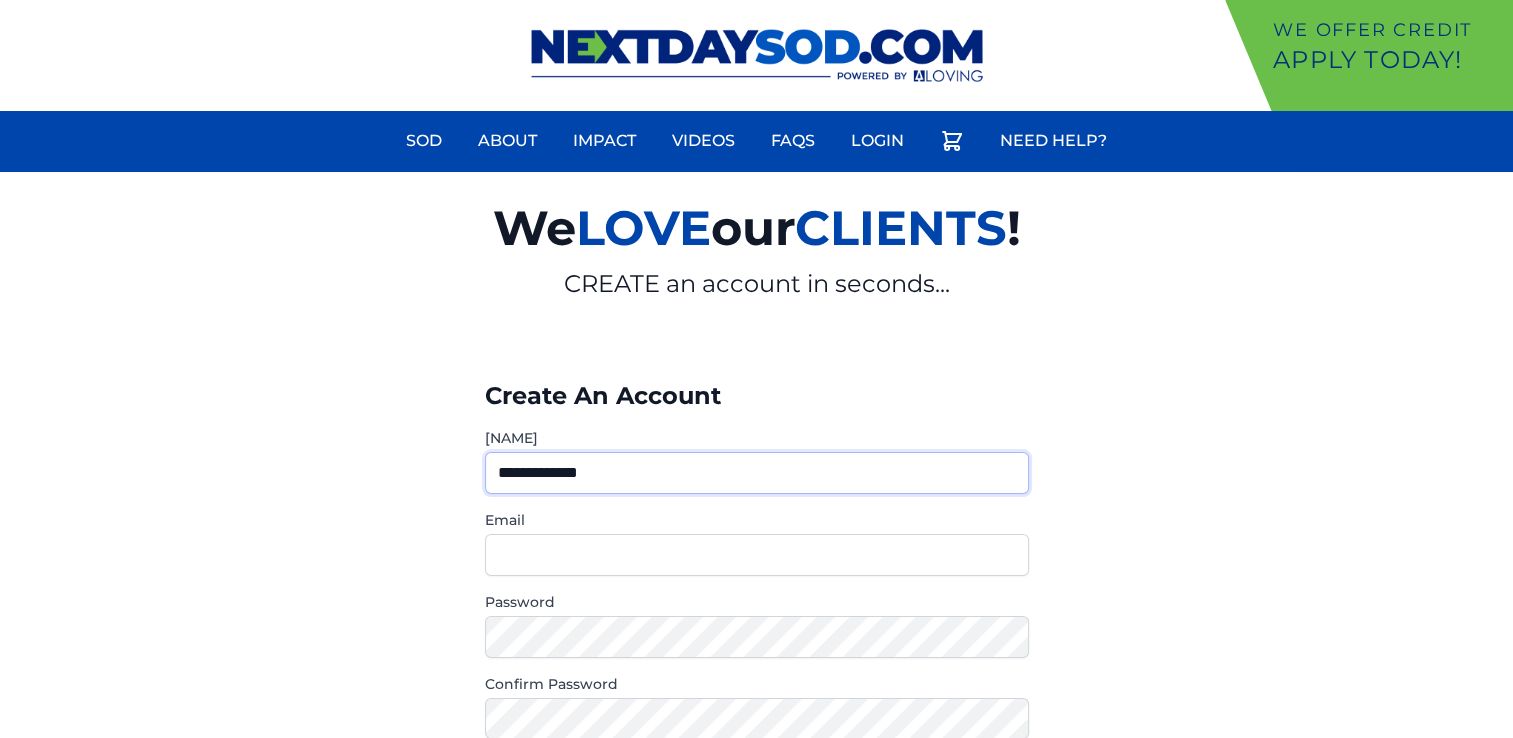 type on "**********" 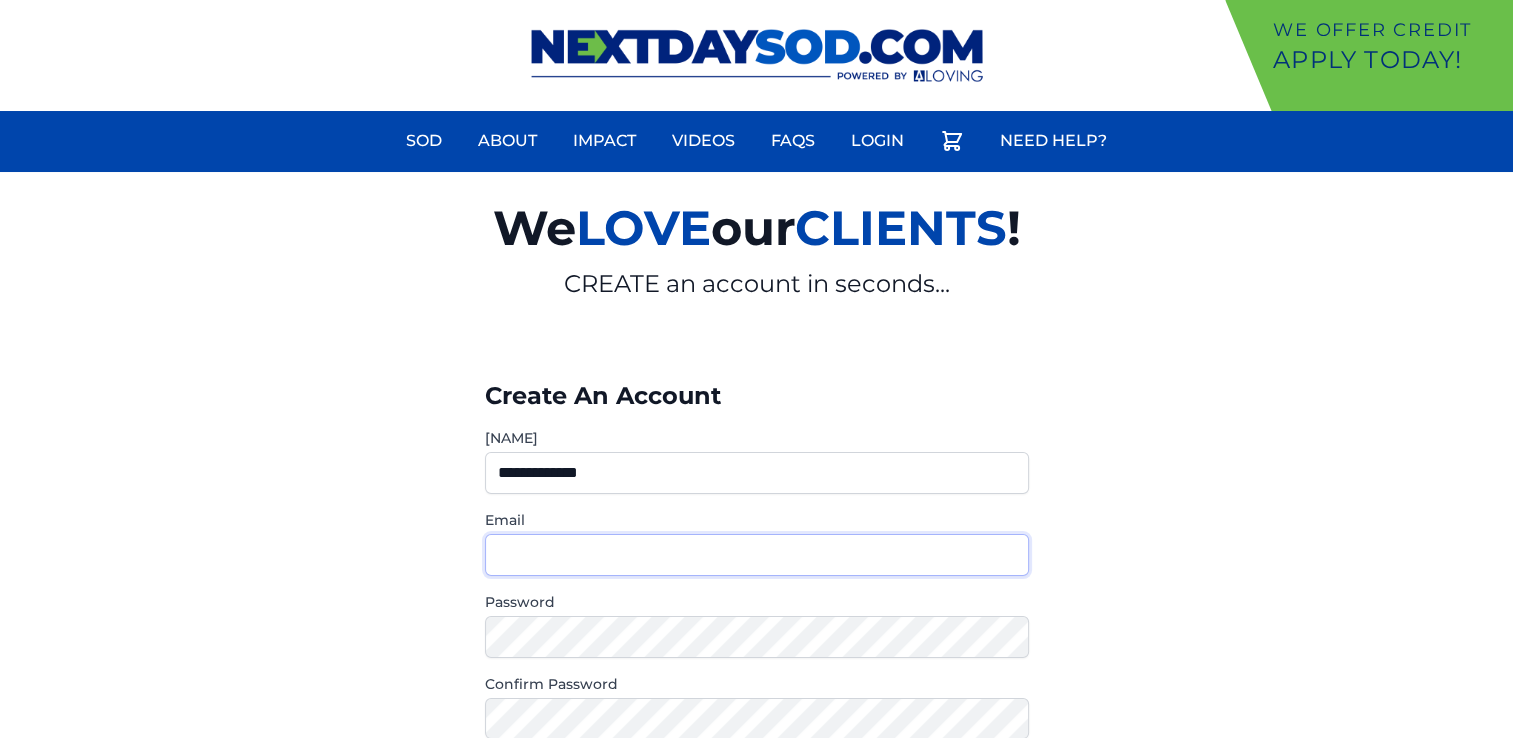 click on "Email" at bounding box center [757, 555] 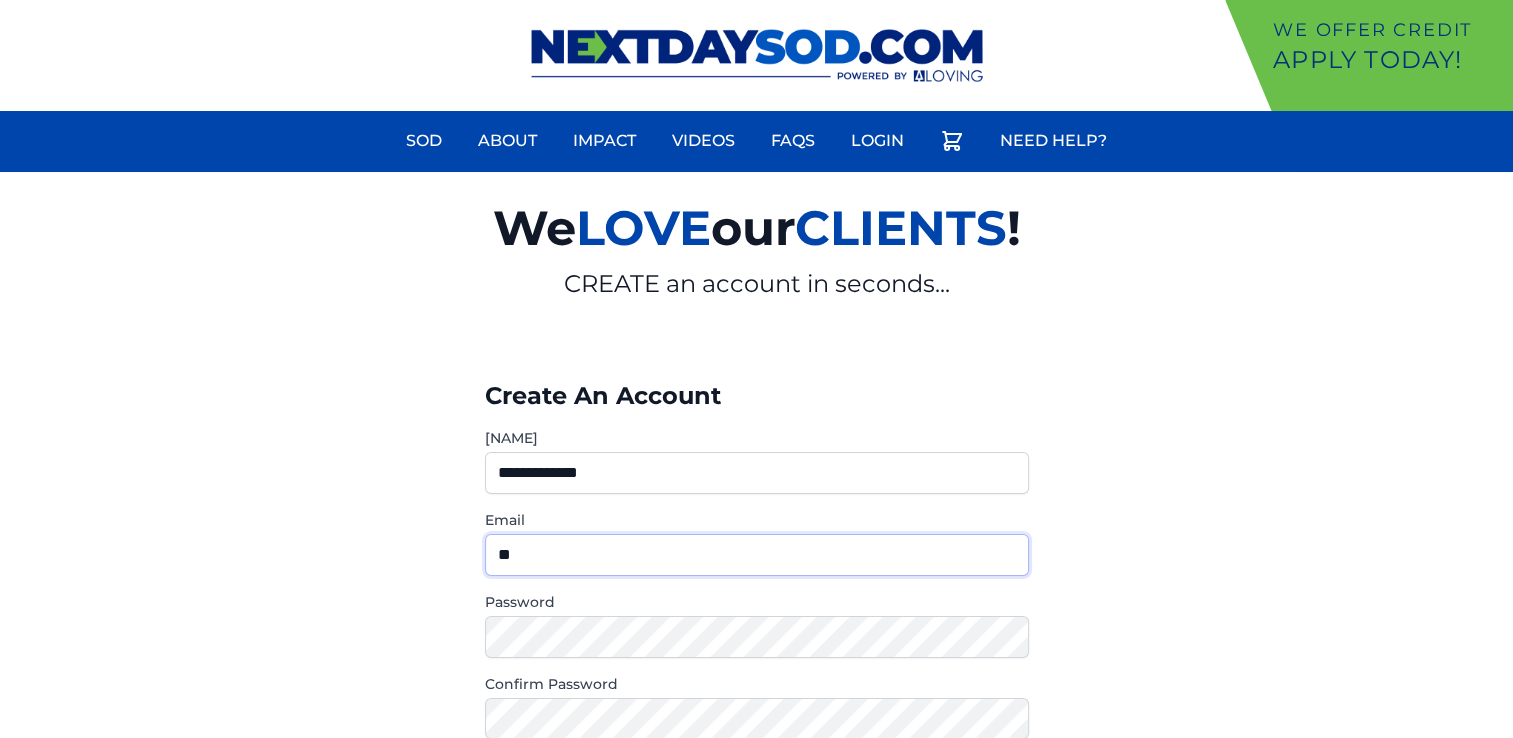 type on "**********" 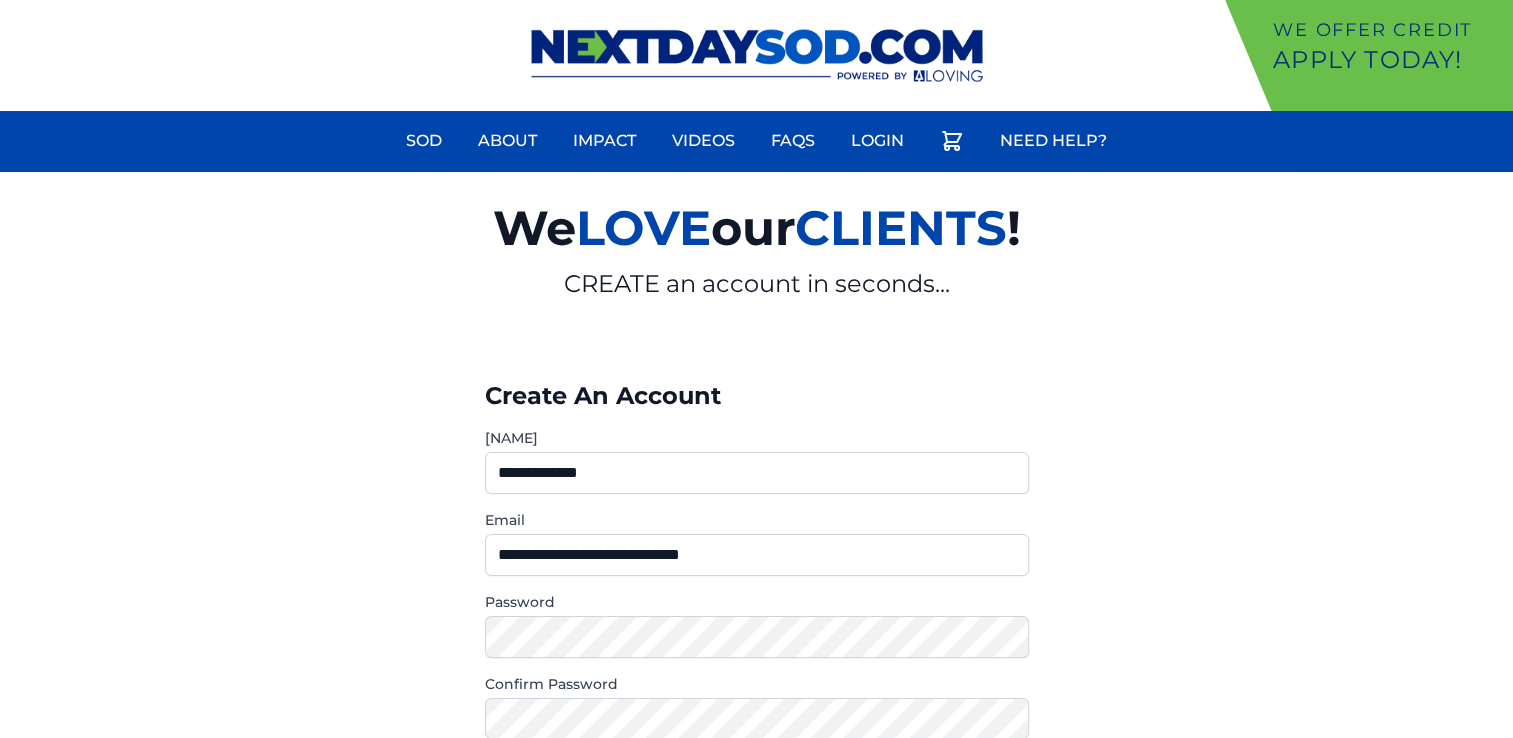 click on "**********" at bounding box center [756, 548] 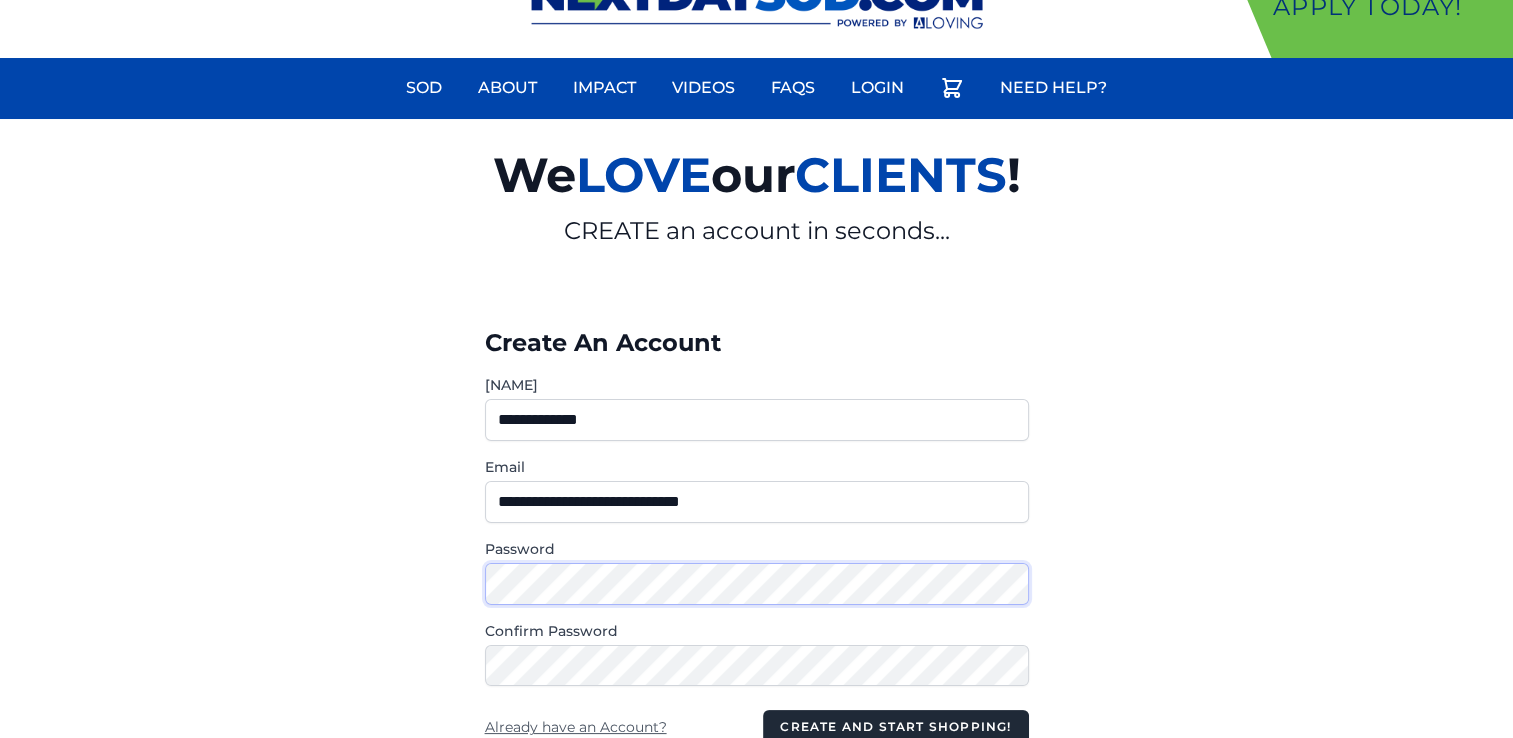 scroll, scrollTop: 100, scrollLeft: 0, axis: vertical 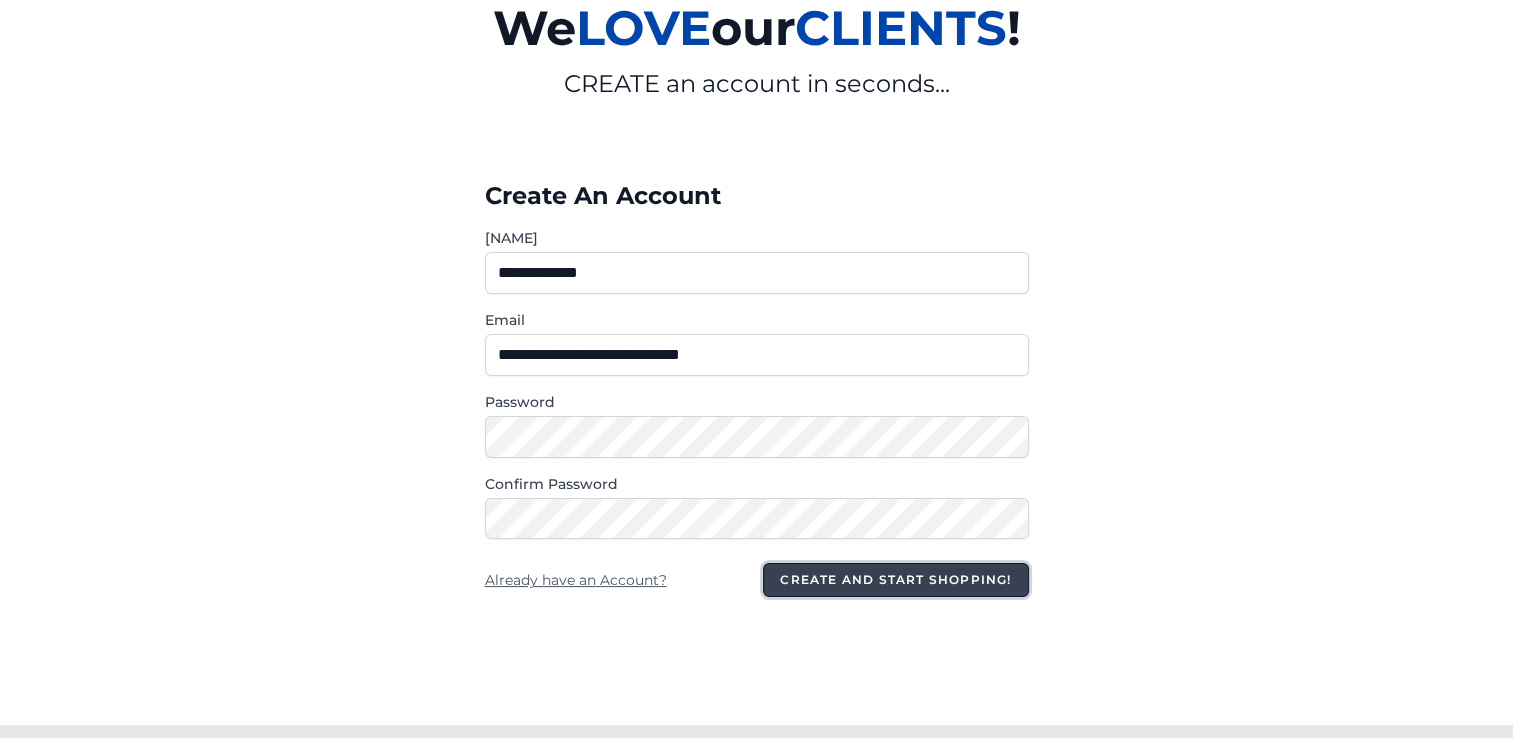click on "Create and Start Shopping!" at bounding box center [895, 580] 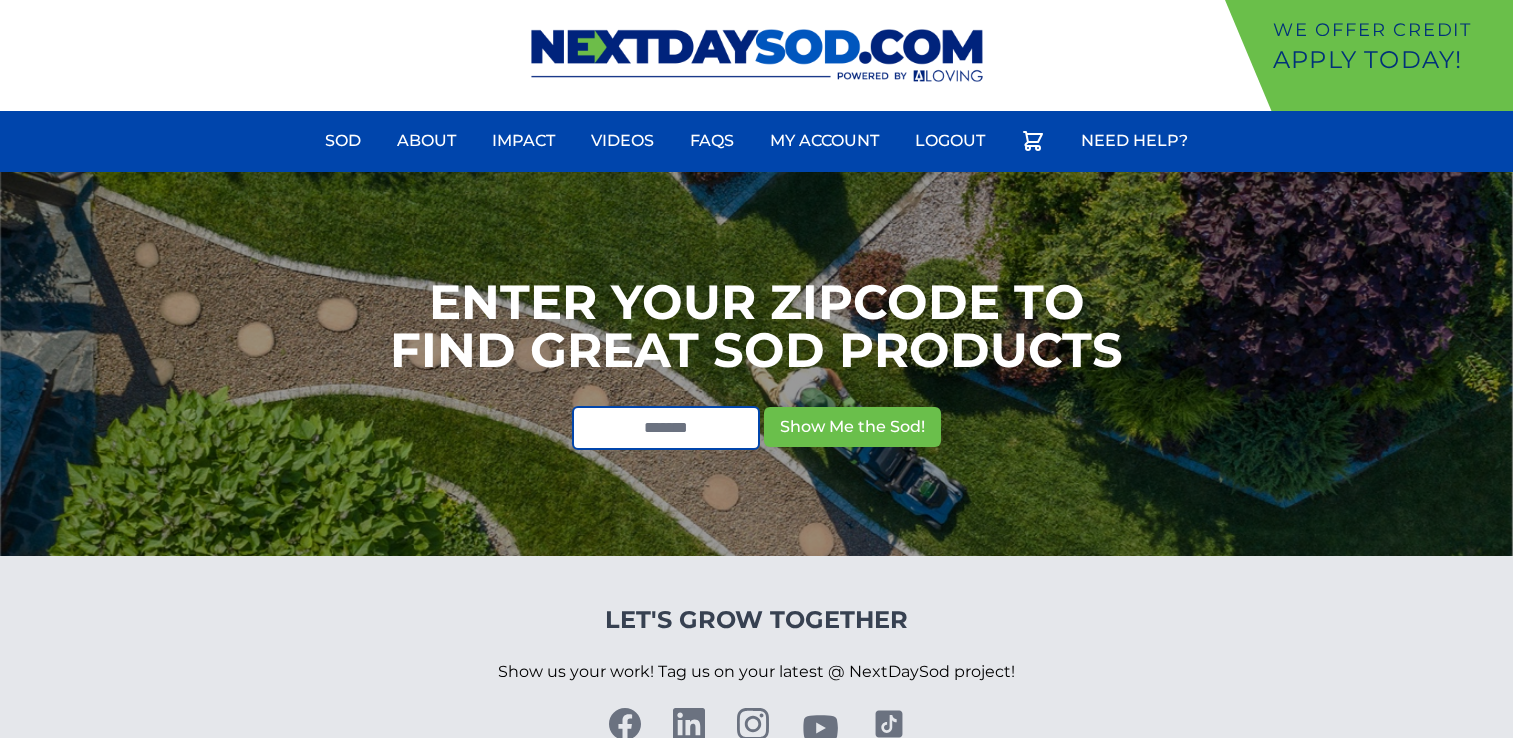 scroll, scrollTop: 0, scrollLeft: 0, axis: both 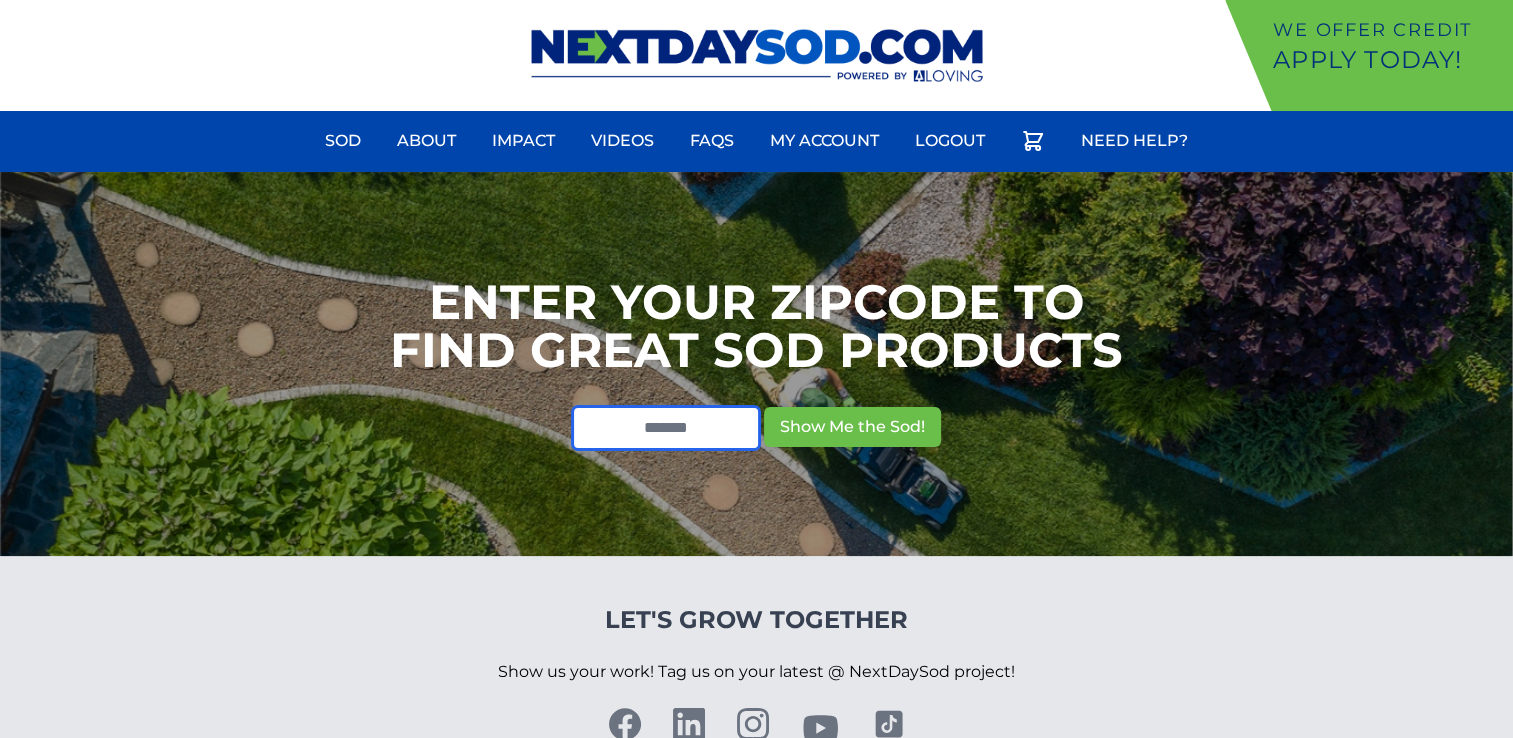 click at bounding box center (666, 428) 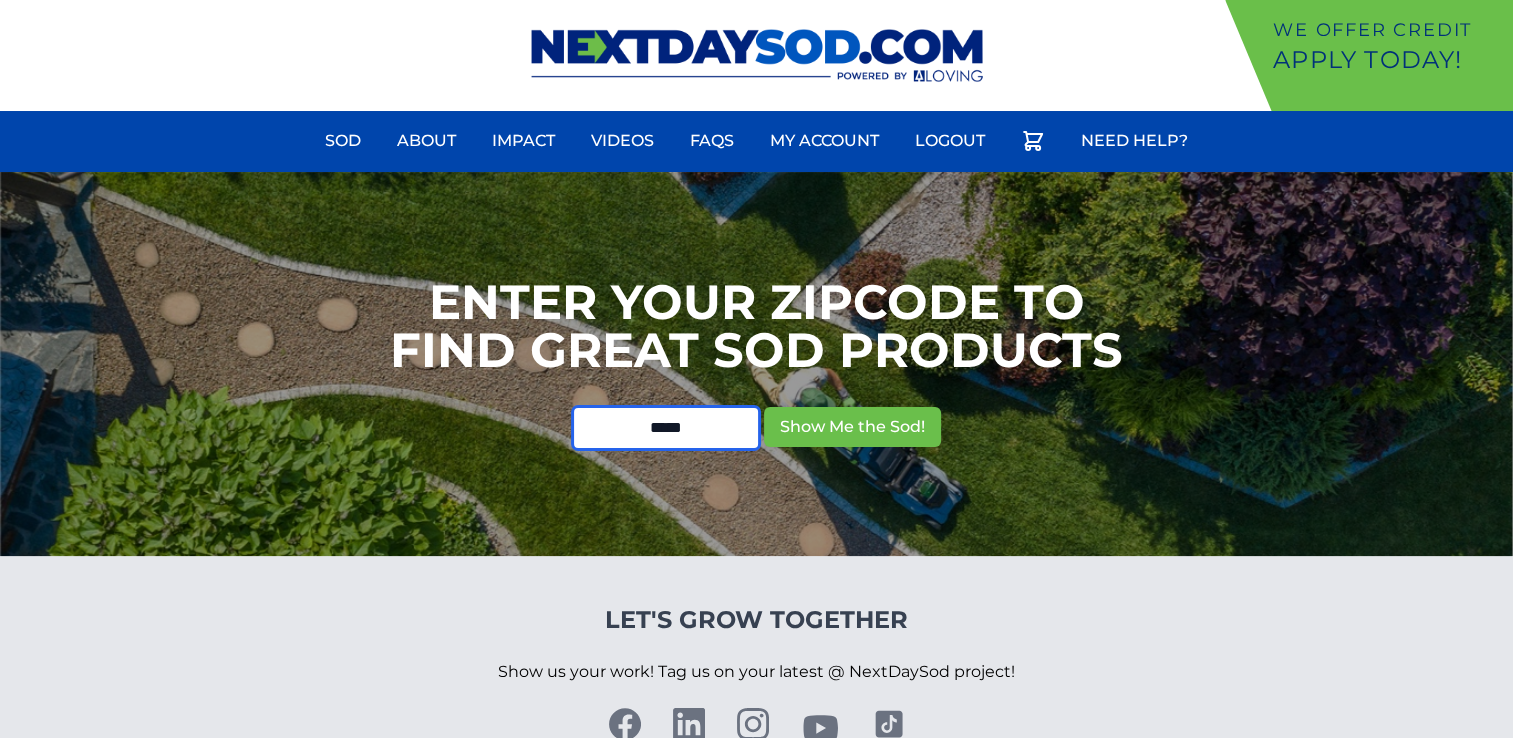 type on "*****" 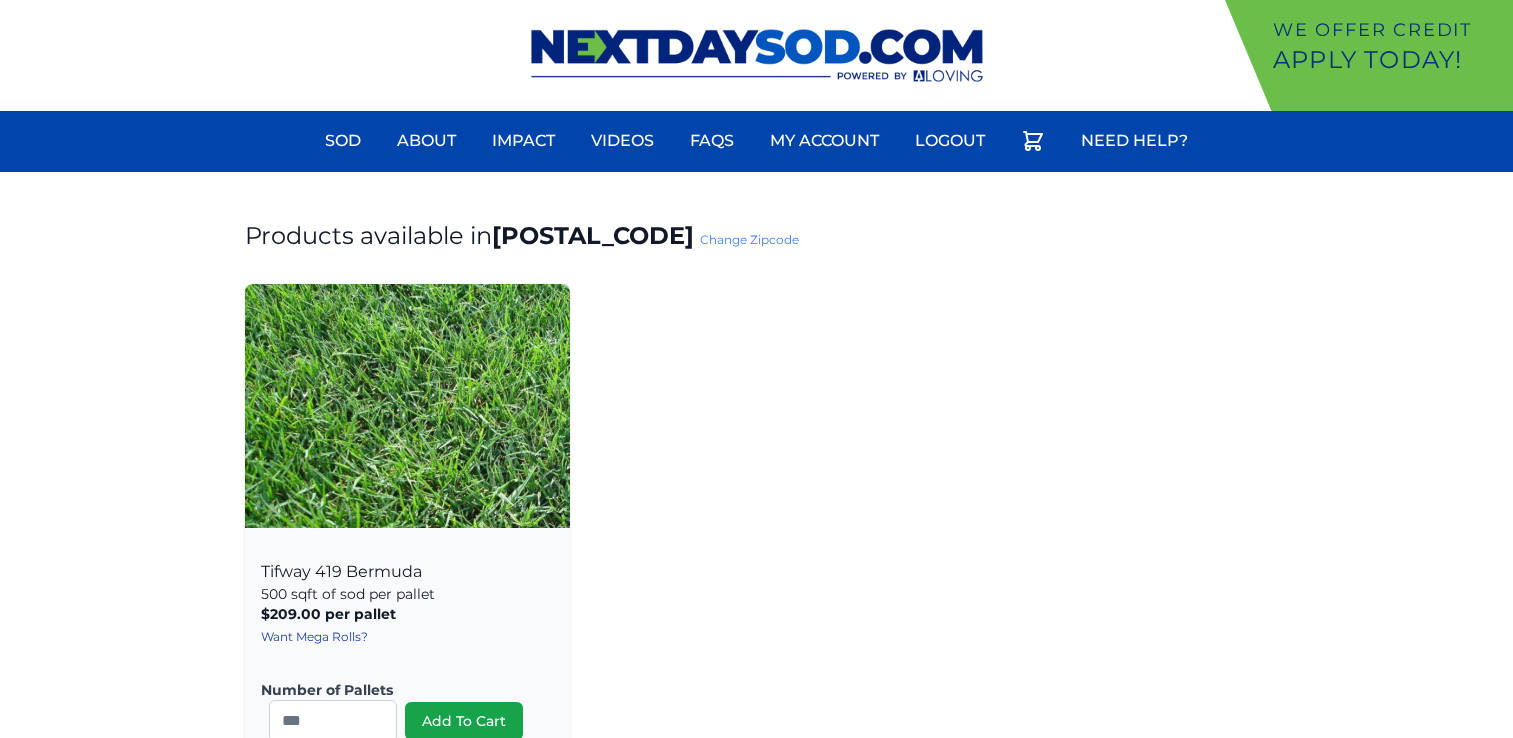 scroll, scrollTop: 0, scrollLeft: 0, axis: both 